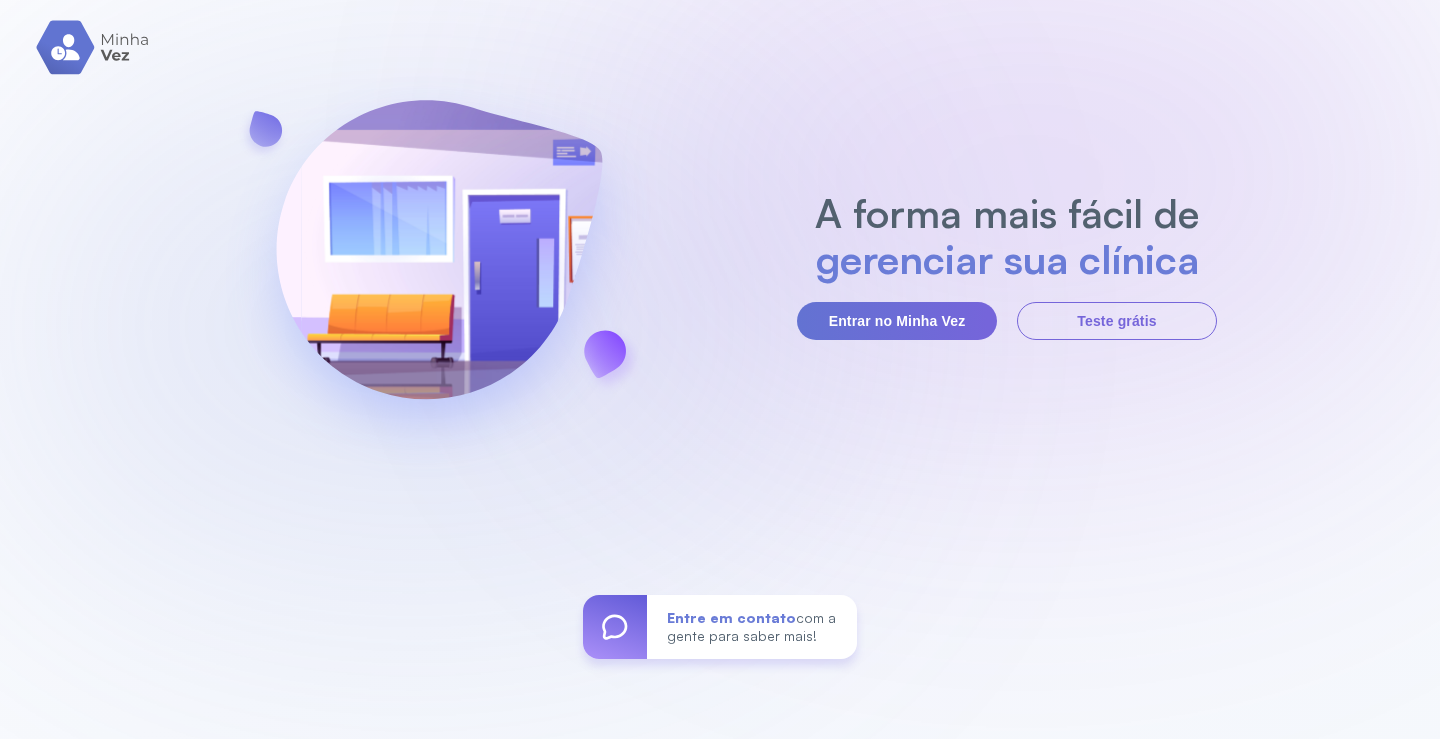scroll, scrollTop: 0, scrollLeft: 0, axis: both 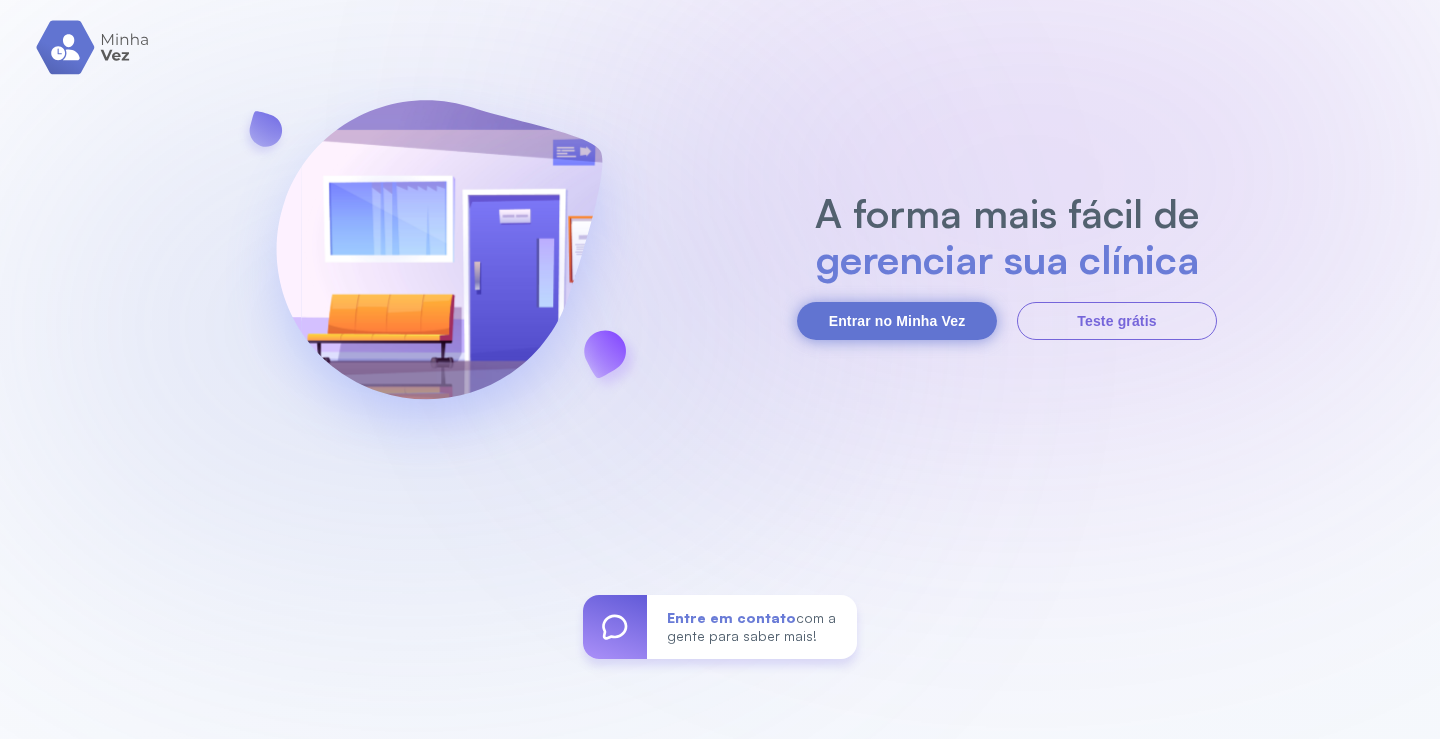 click on "Entrar no Minha Vez" at bounding box center [897, 321] 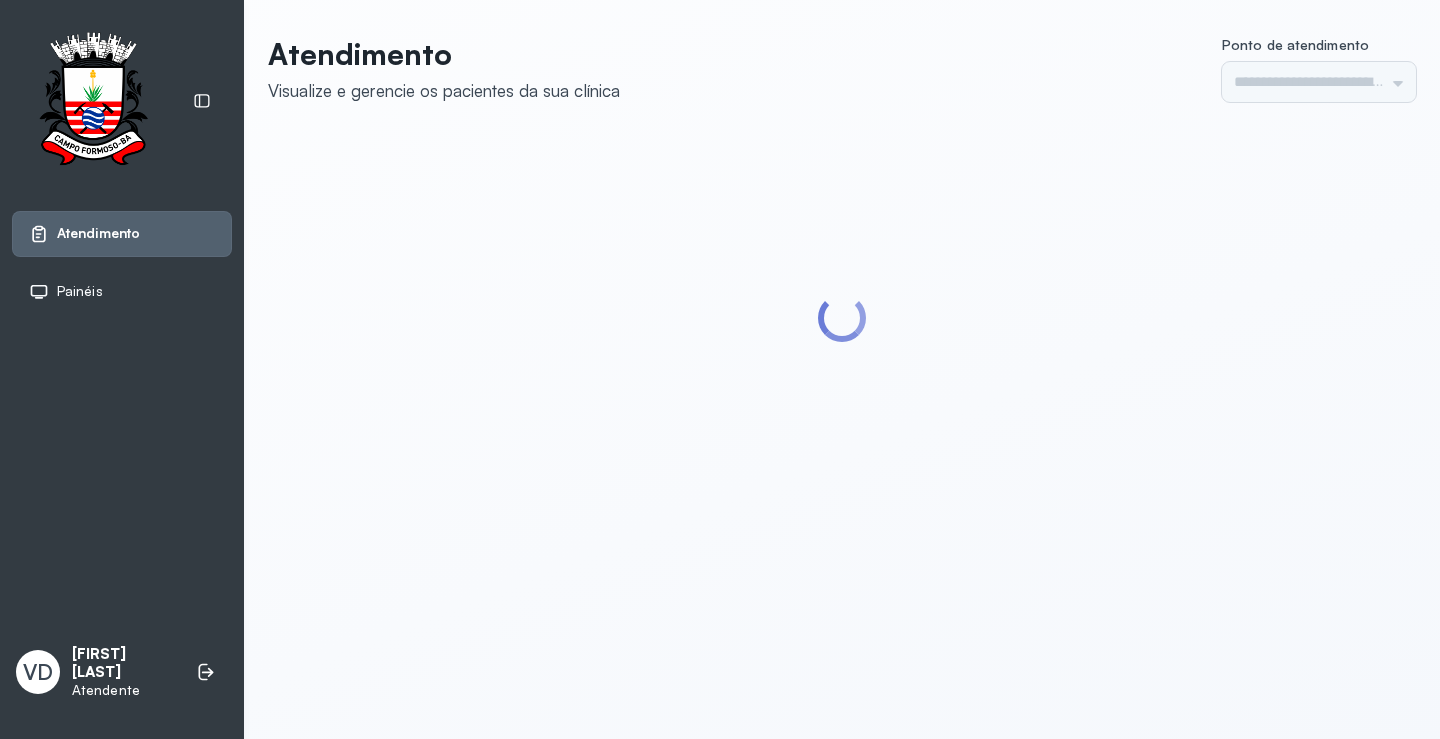 scroll, scrollTop: 0, scrollLeft: 0, axis: both 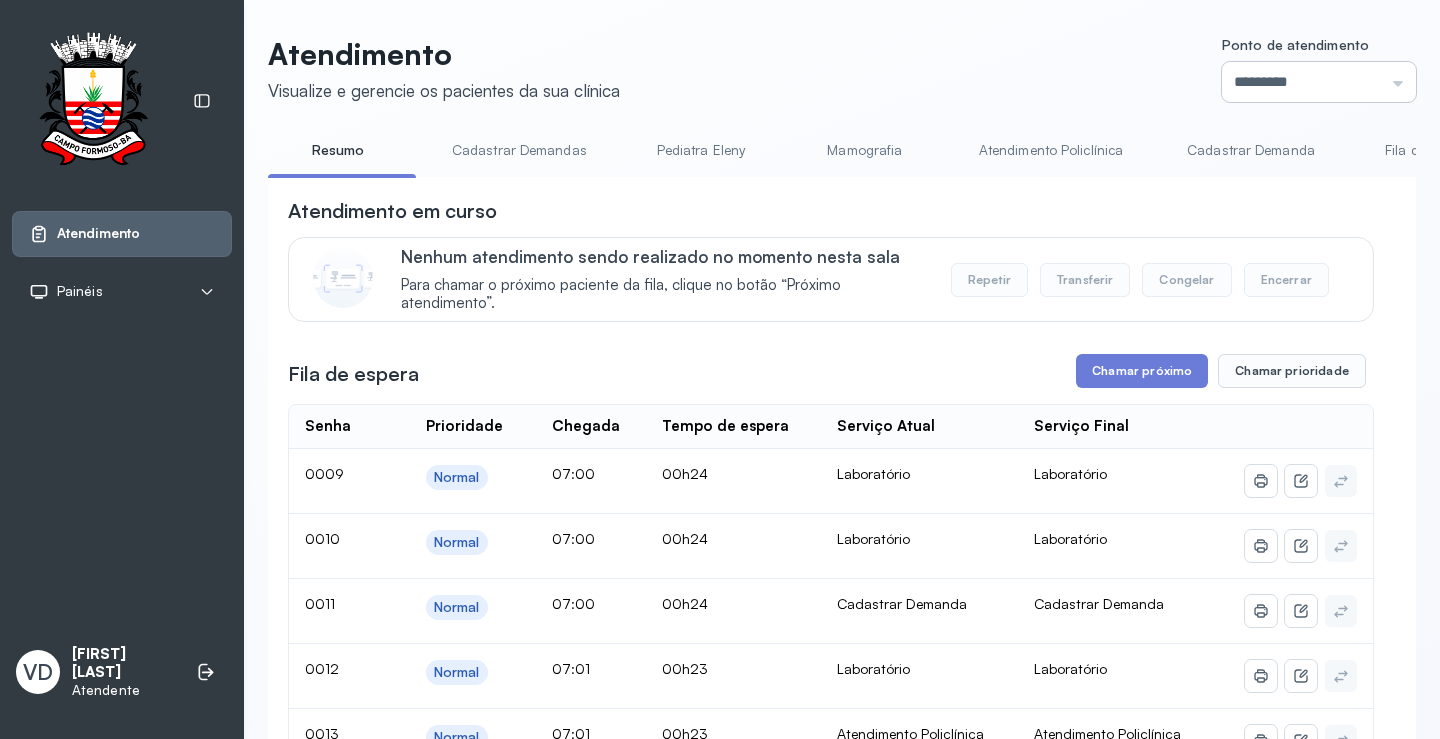 click on "*********" at bounding box center [1319, 82] 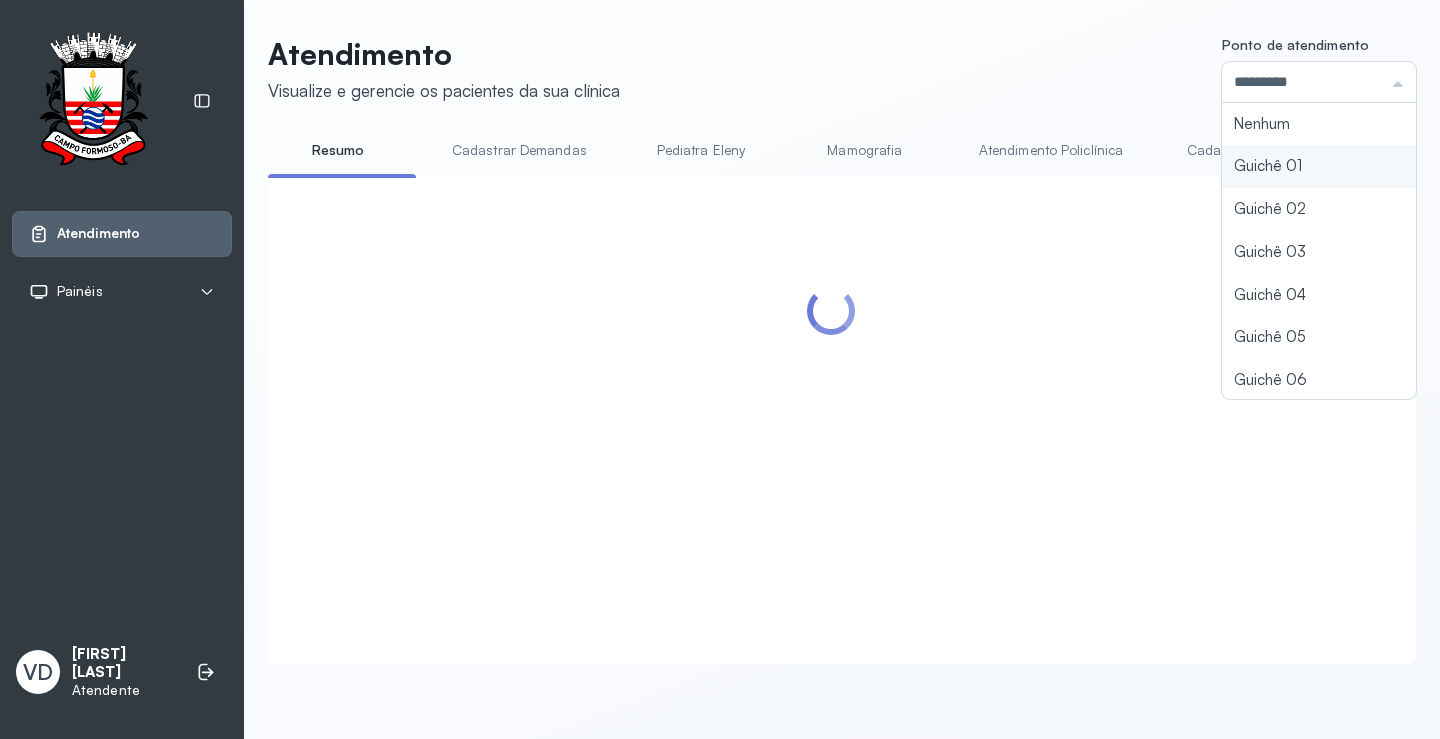 type on "*********" 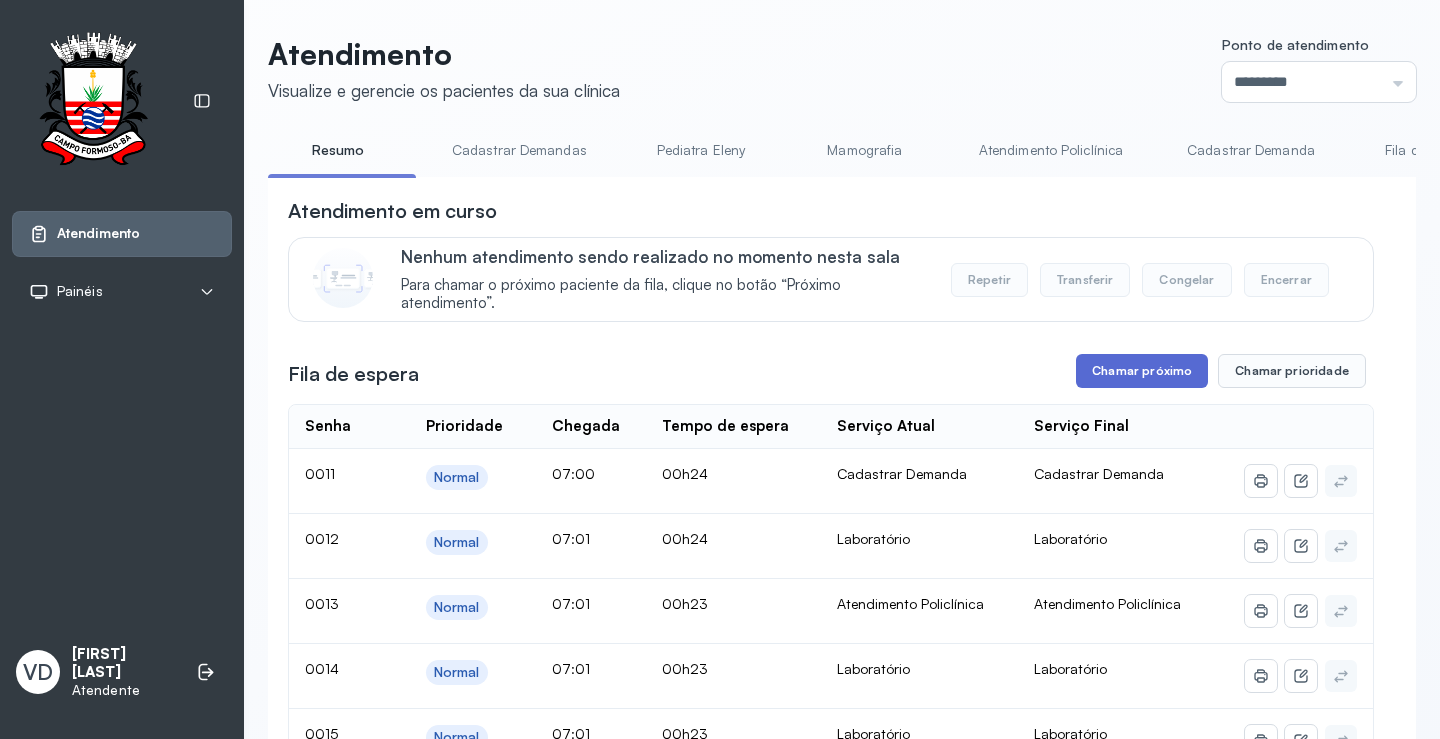 click on "Chamar próximo" at bounding box center (1142, 371) 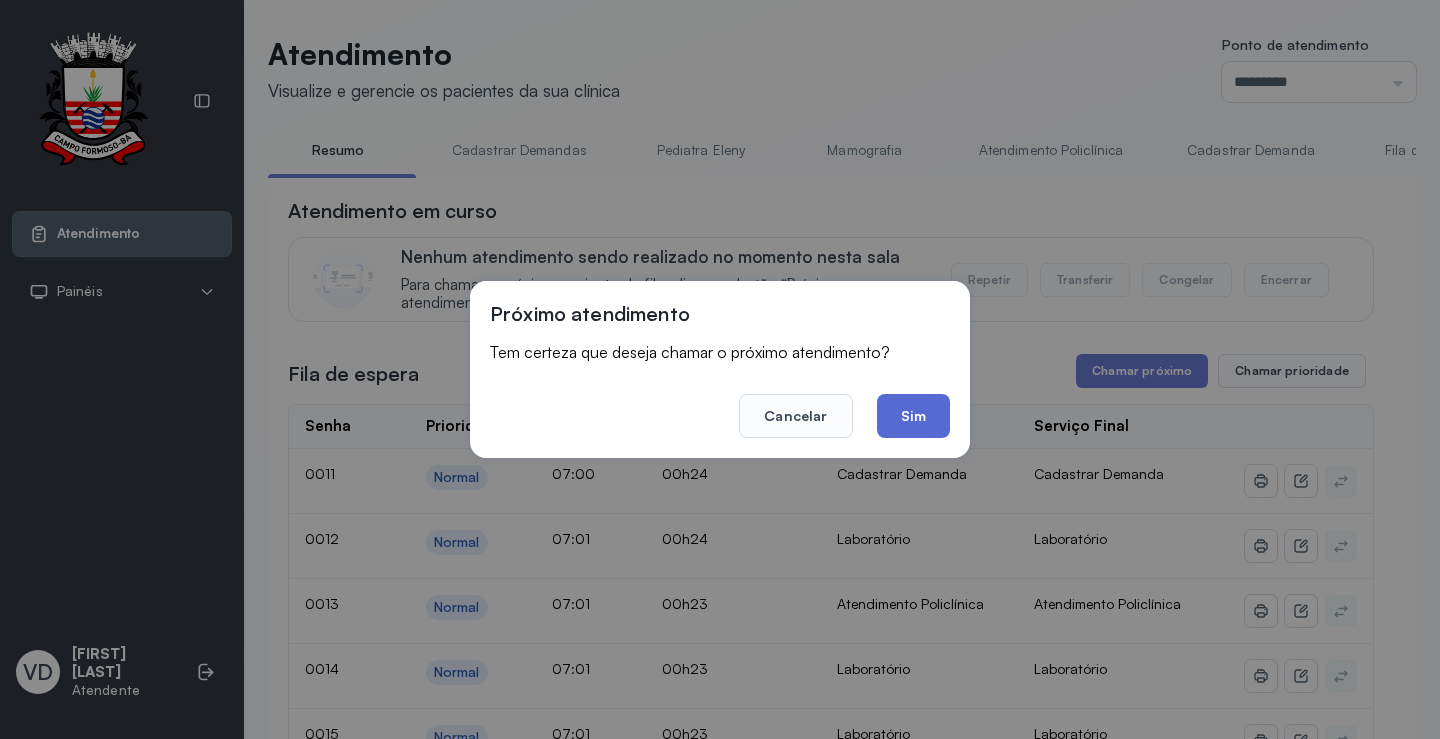 click on "Sim" 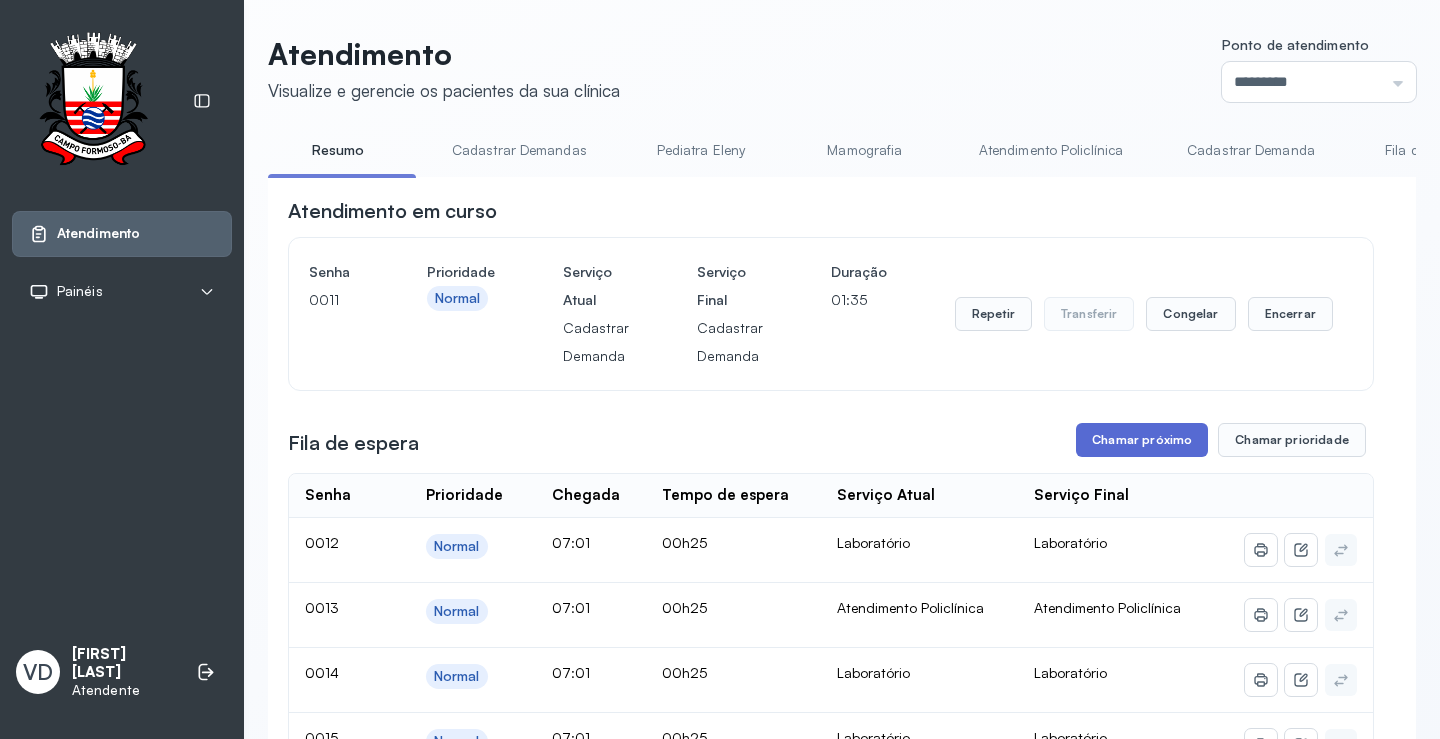 click on "Chamar próximo" at bounding box center [1142, 440] 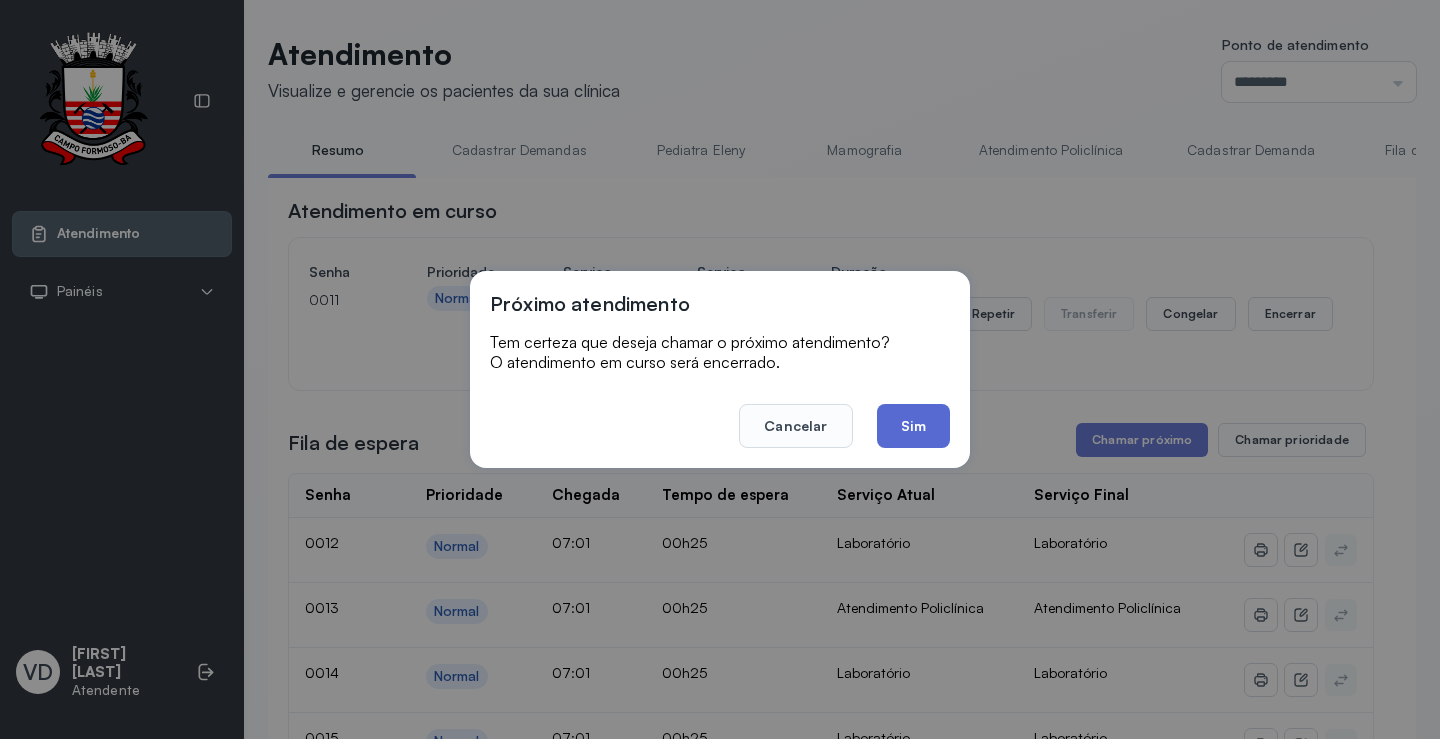 click on "Sim" 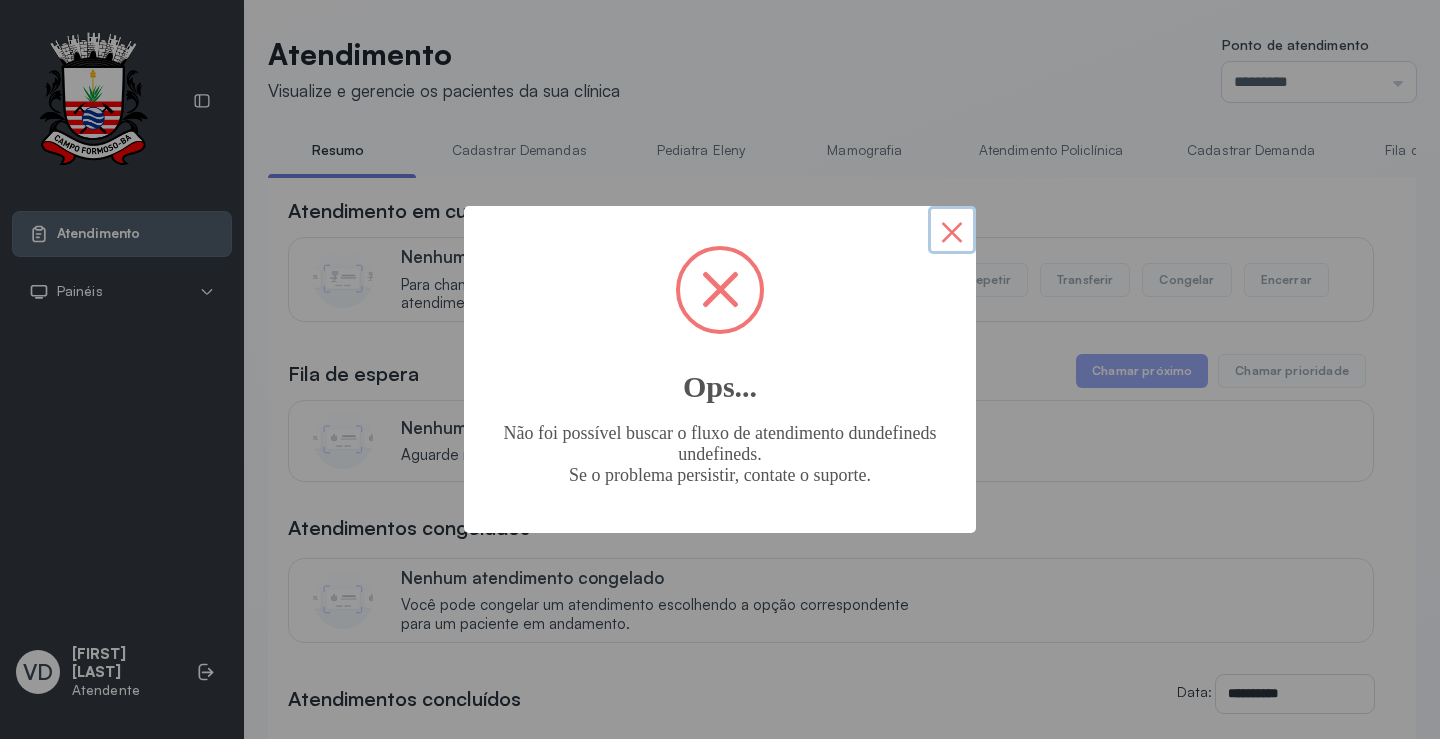 click on "×" at bounding box center (952, 230) 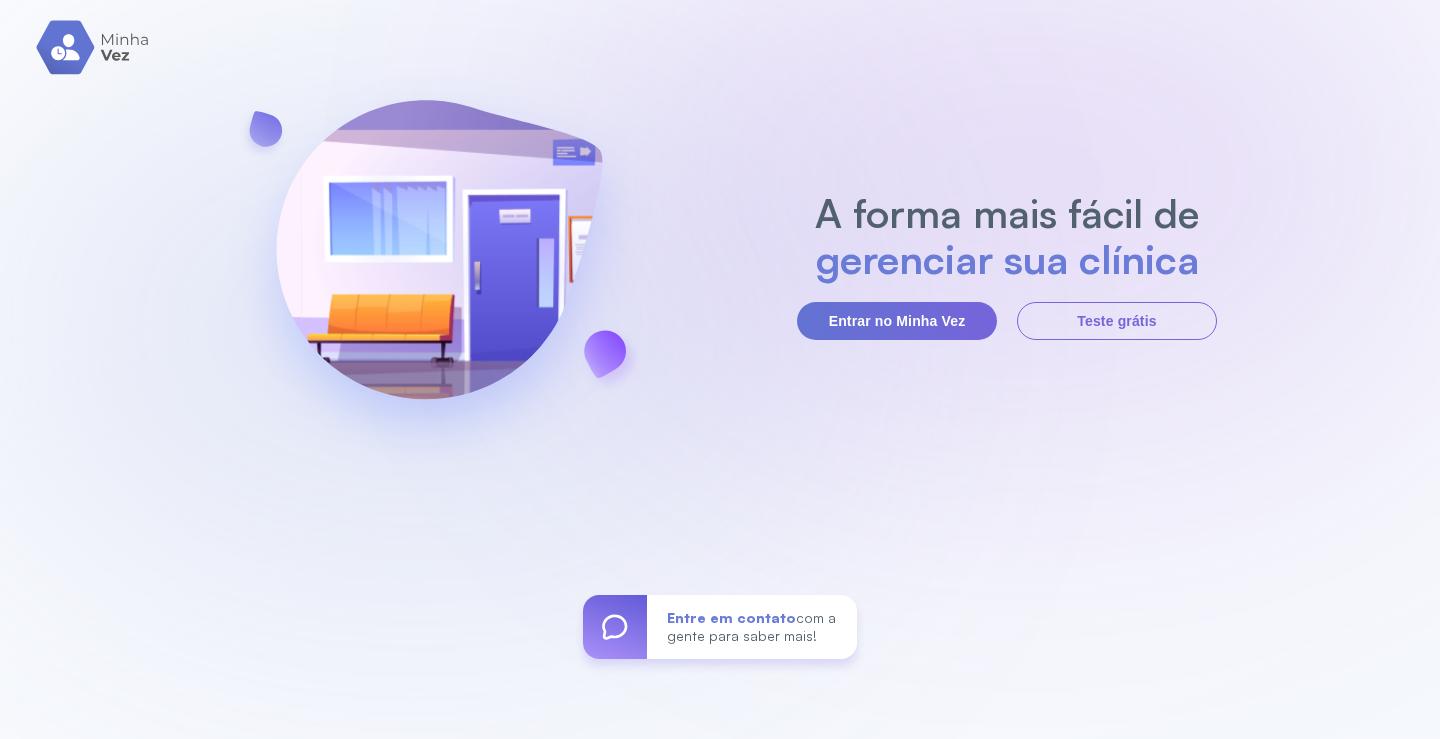 scroll, scrollTop: 0, scrollLeft: 0, axis: both 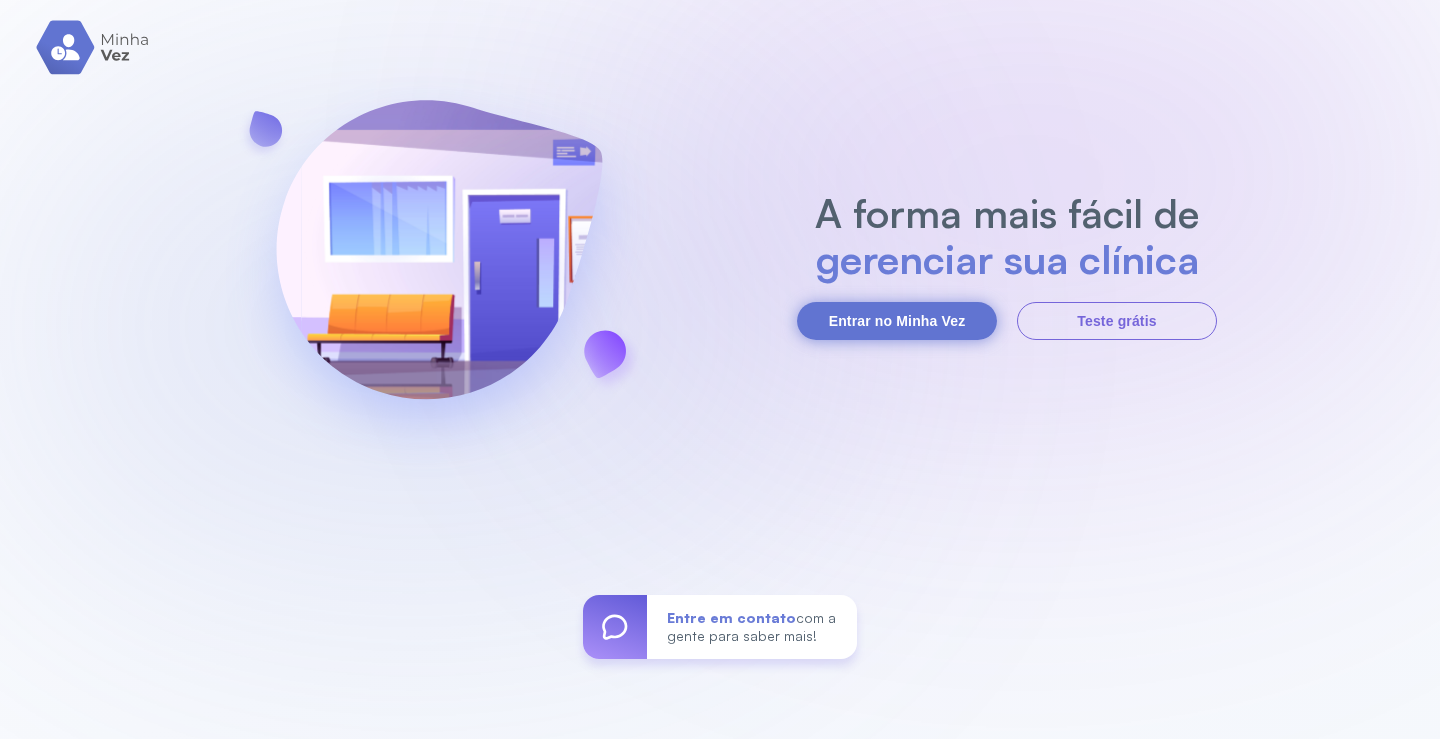 click on "Entrar no Minha Vez" at bounding box center [897, 321] 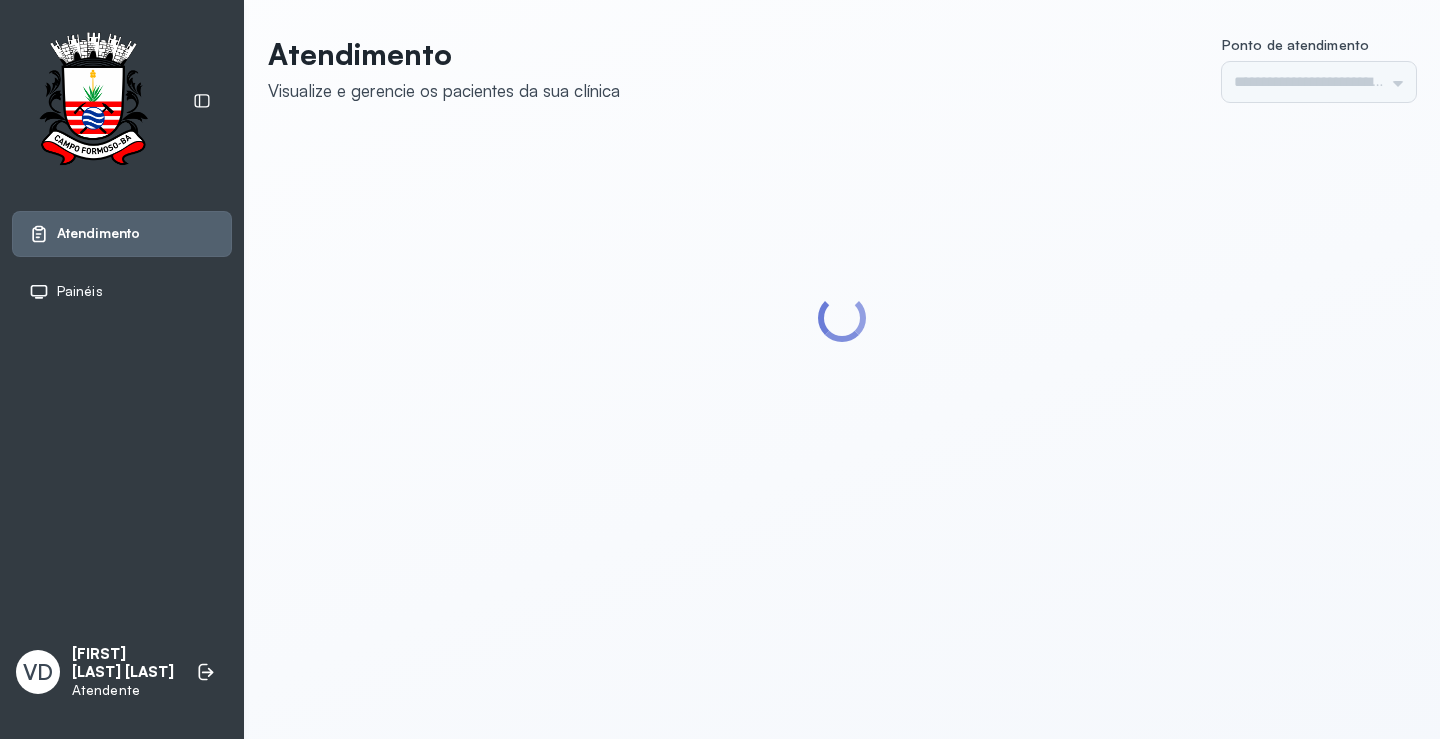 scroll, scrollTop: 0, scrollLeft: 0, axis: both 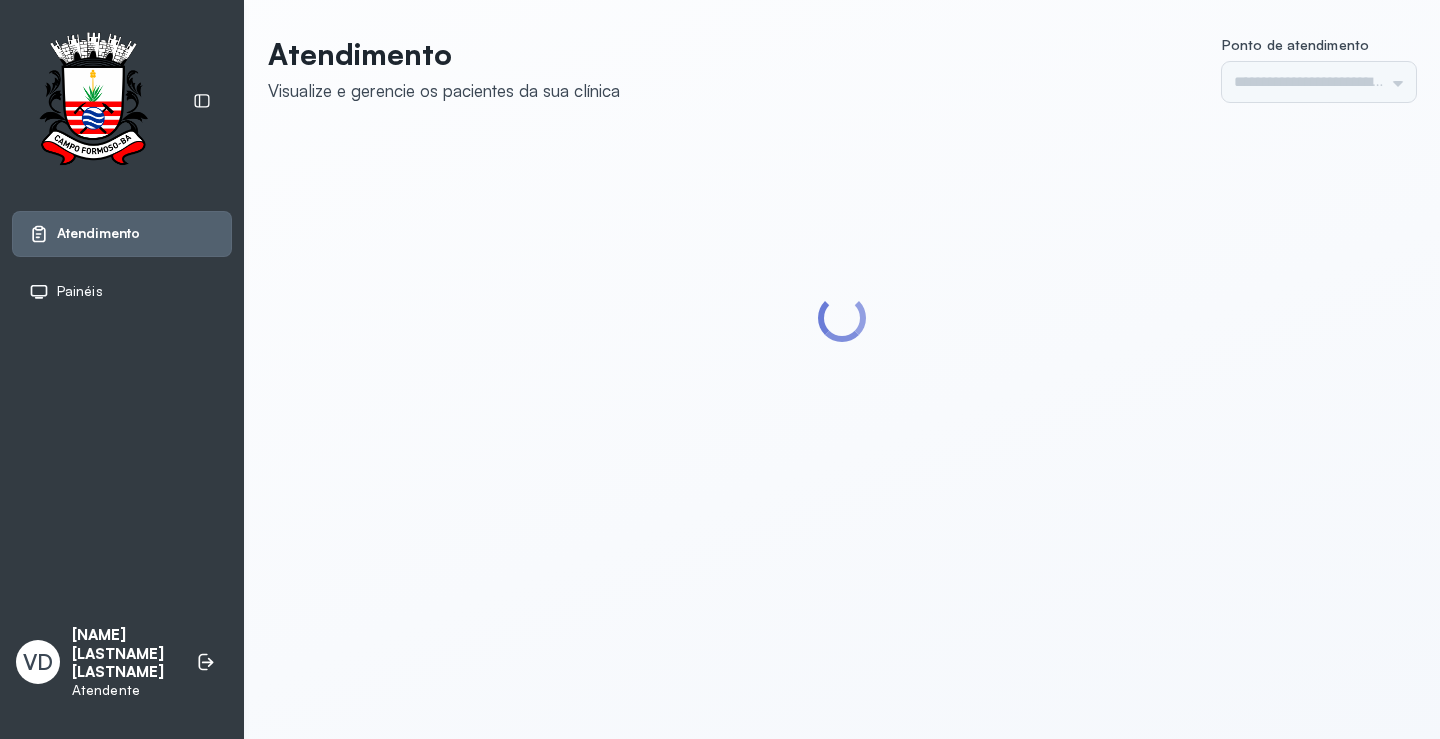 type on "*********" 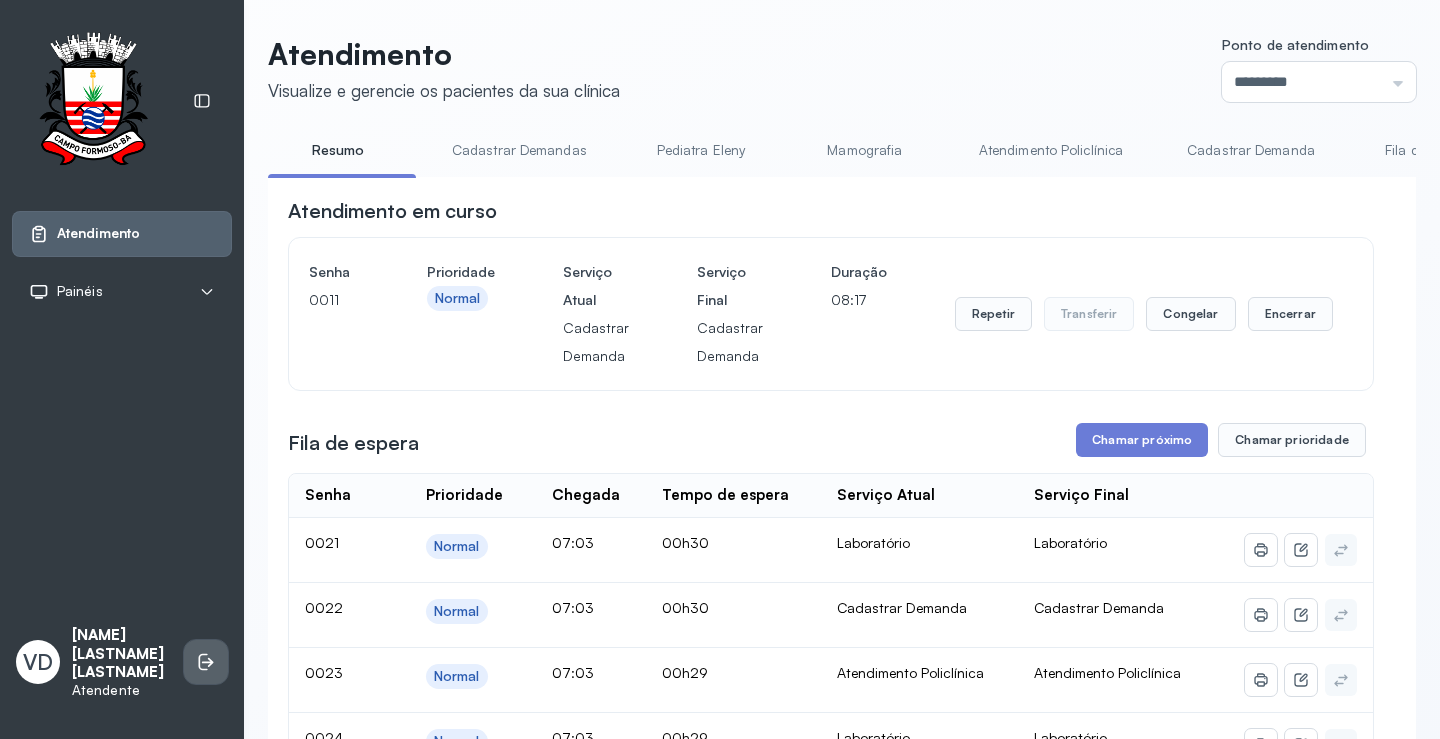 click at bounding box center (206, 662) 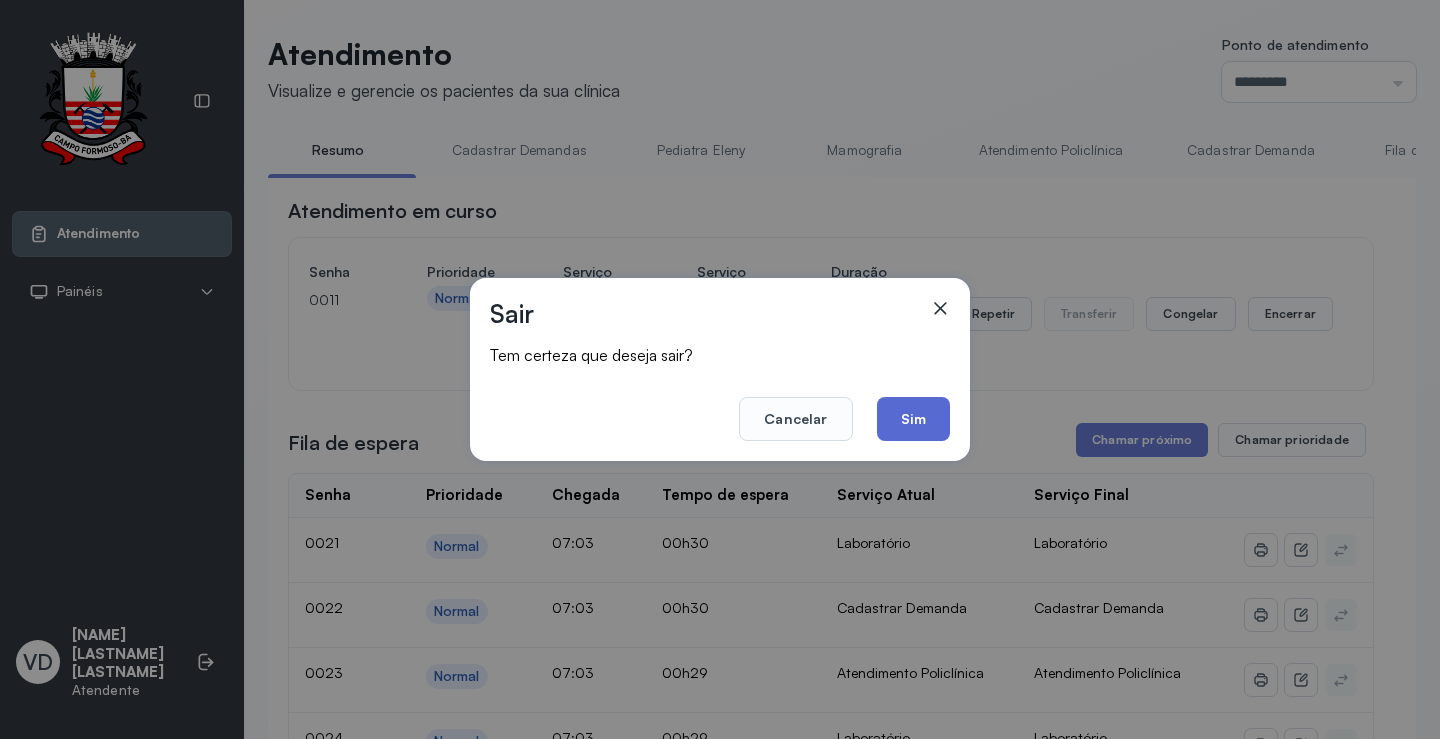 click on "Sim" 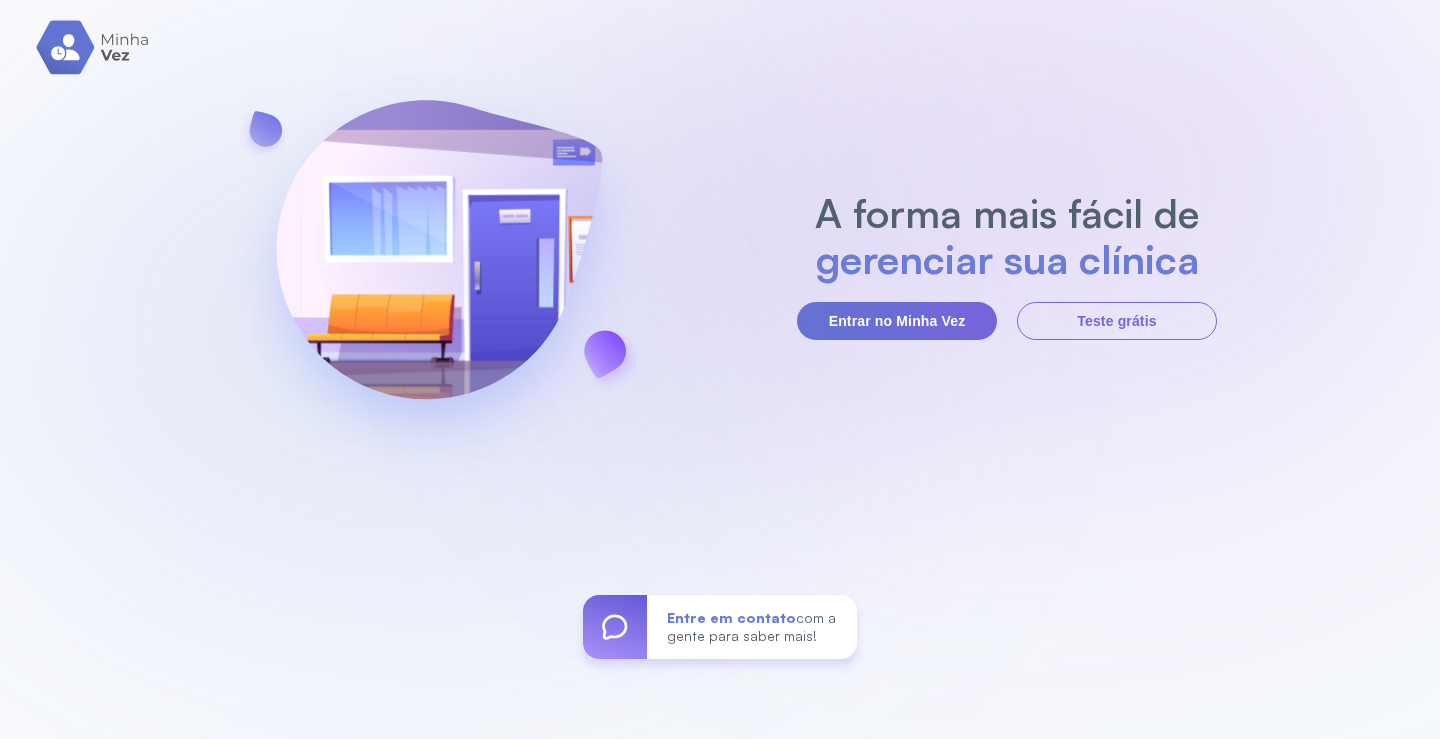 scroll, scrollTop: 0, scrollLeft: 0, axis: both 